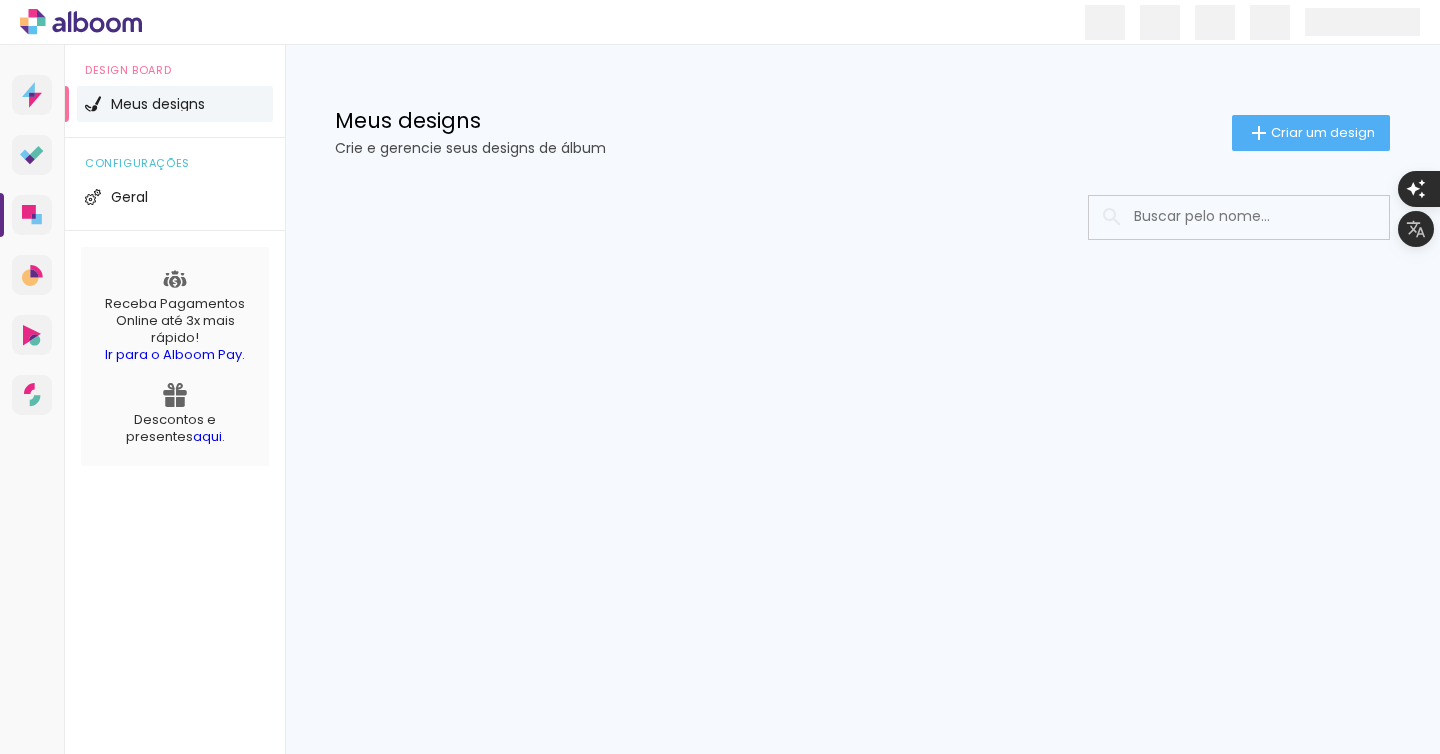 scroll, scrollTop: 0, scrollLeft: 0, axis: both 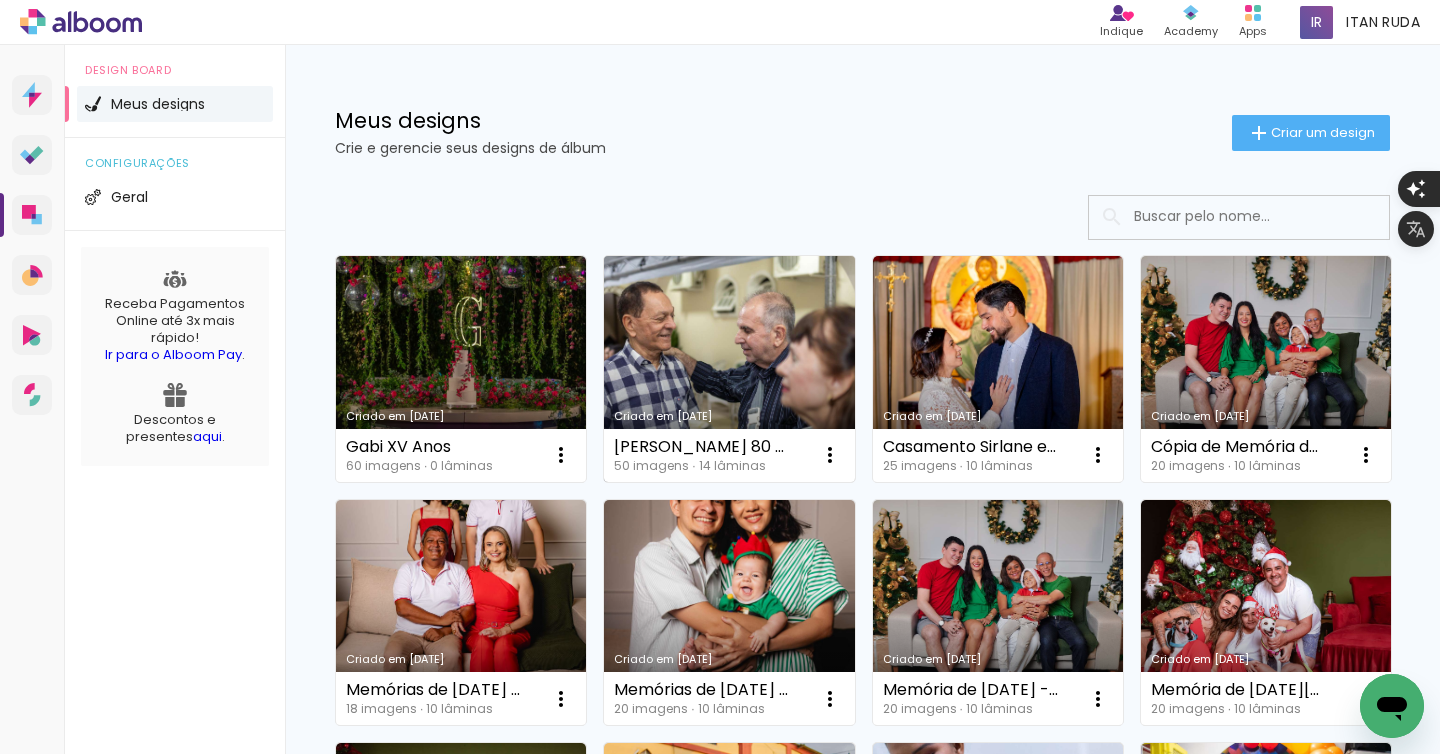 click on "Criado em [DATE]" at bounding box center (729, 369) 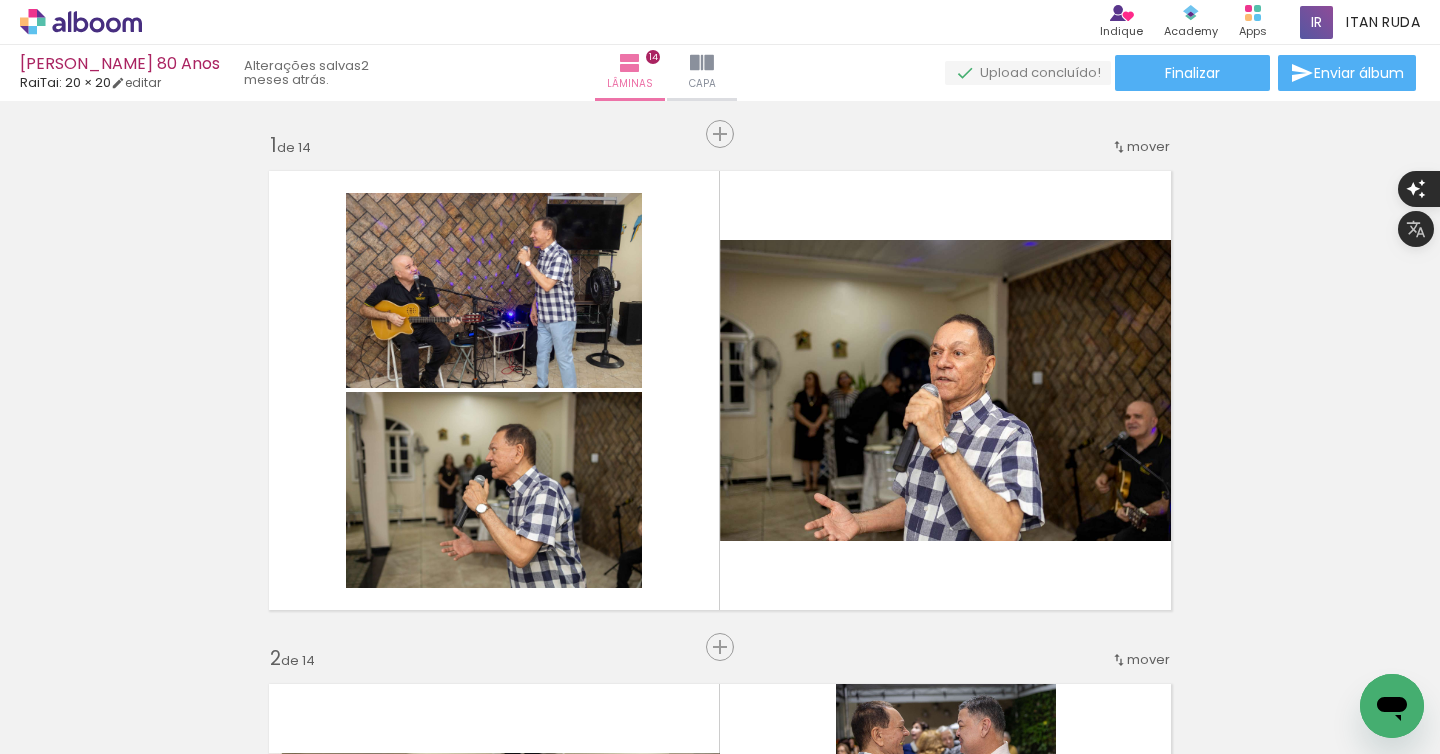 click on "Adicionar
Fotos" at bounding box center (71, 727) 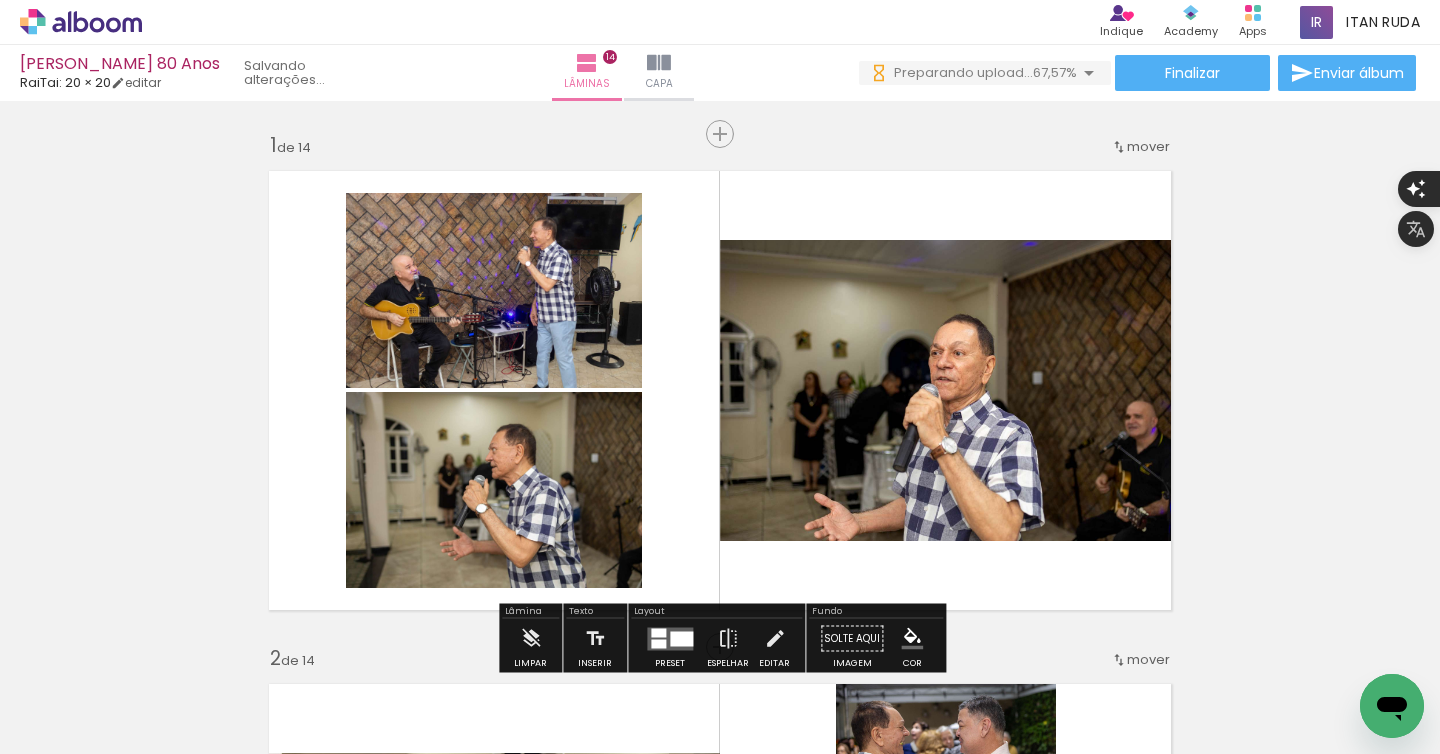 click at bounding box center [1089, 73] 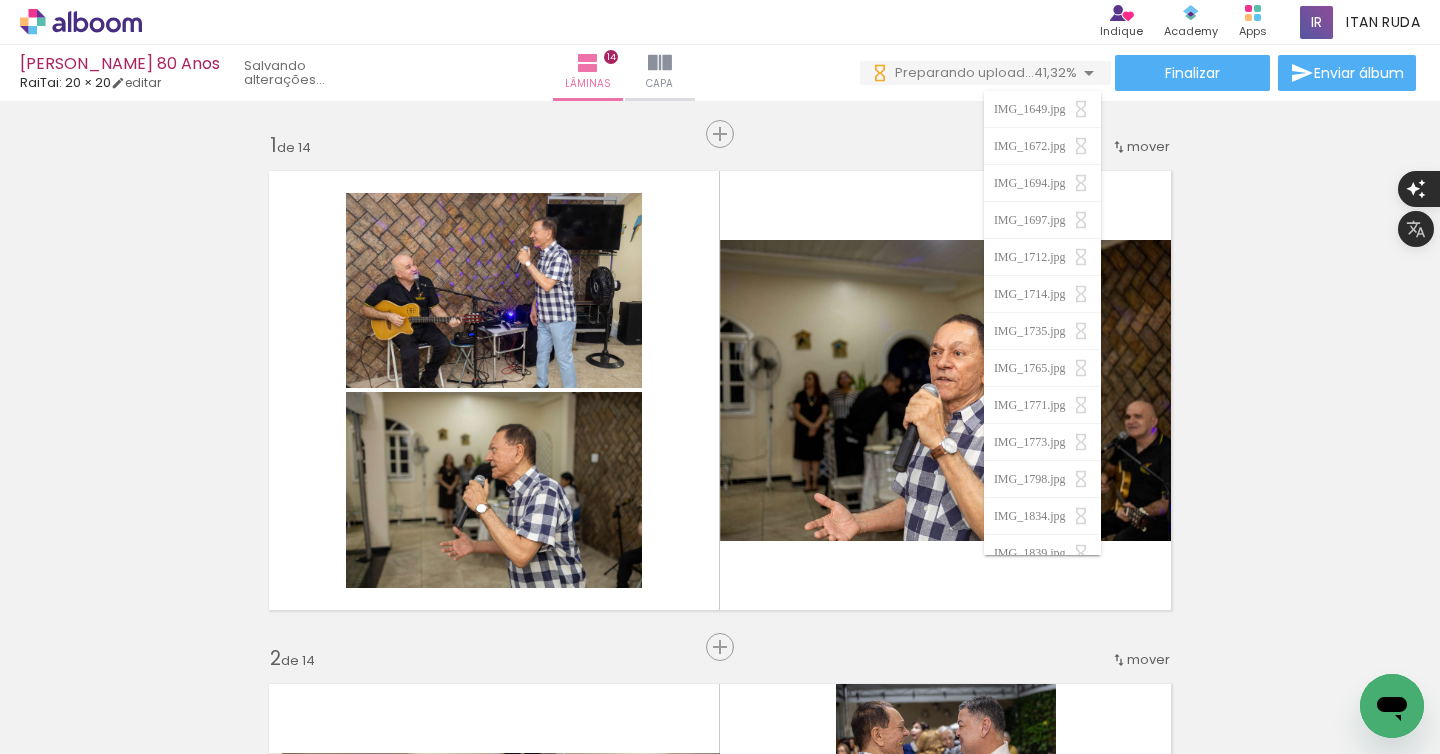 scroll, scrollTop: 0, scrollLeft: 0, axis: both 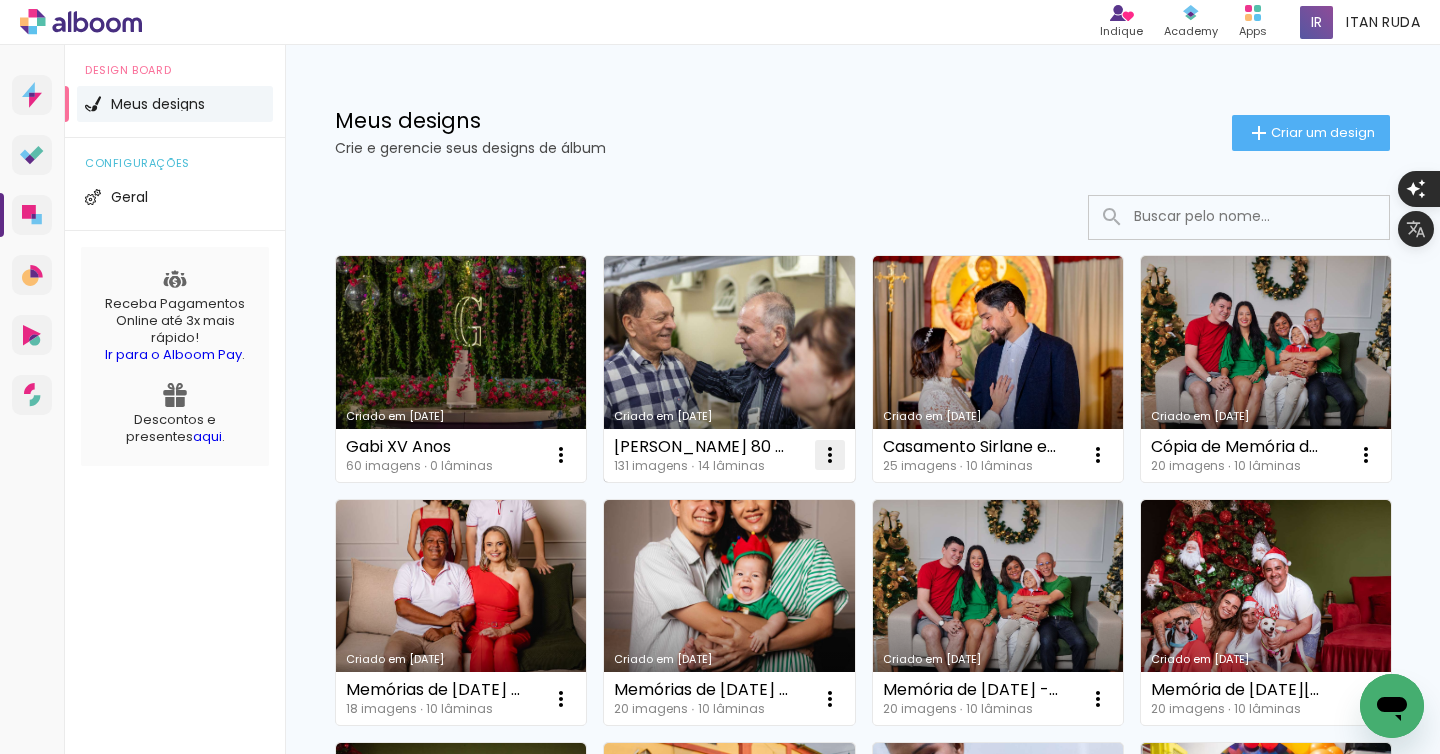 click at bounding box center [561, 455] 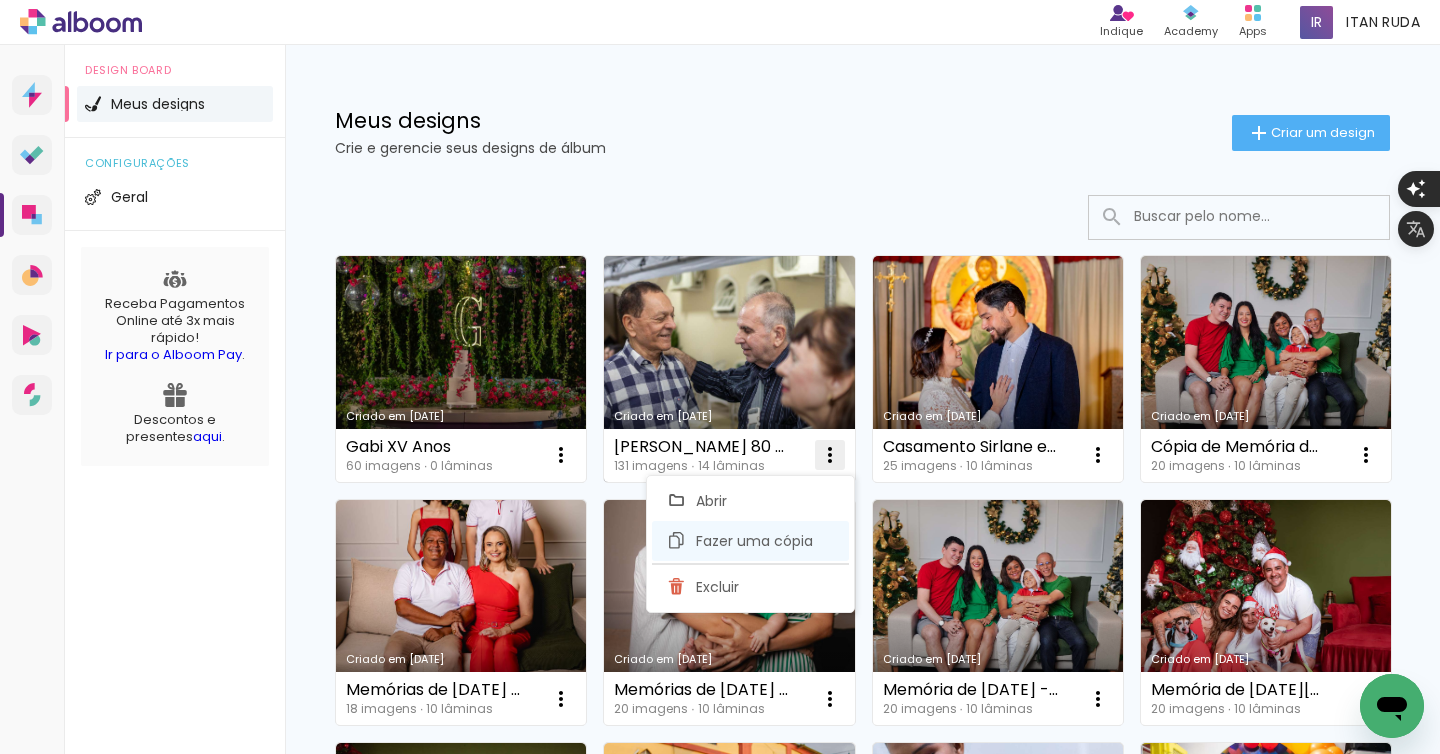 click on "Fazer uma cópia" 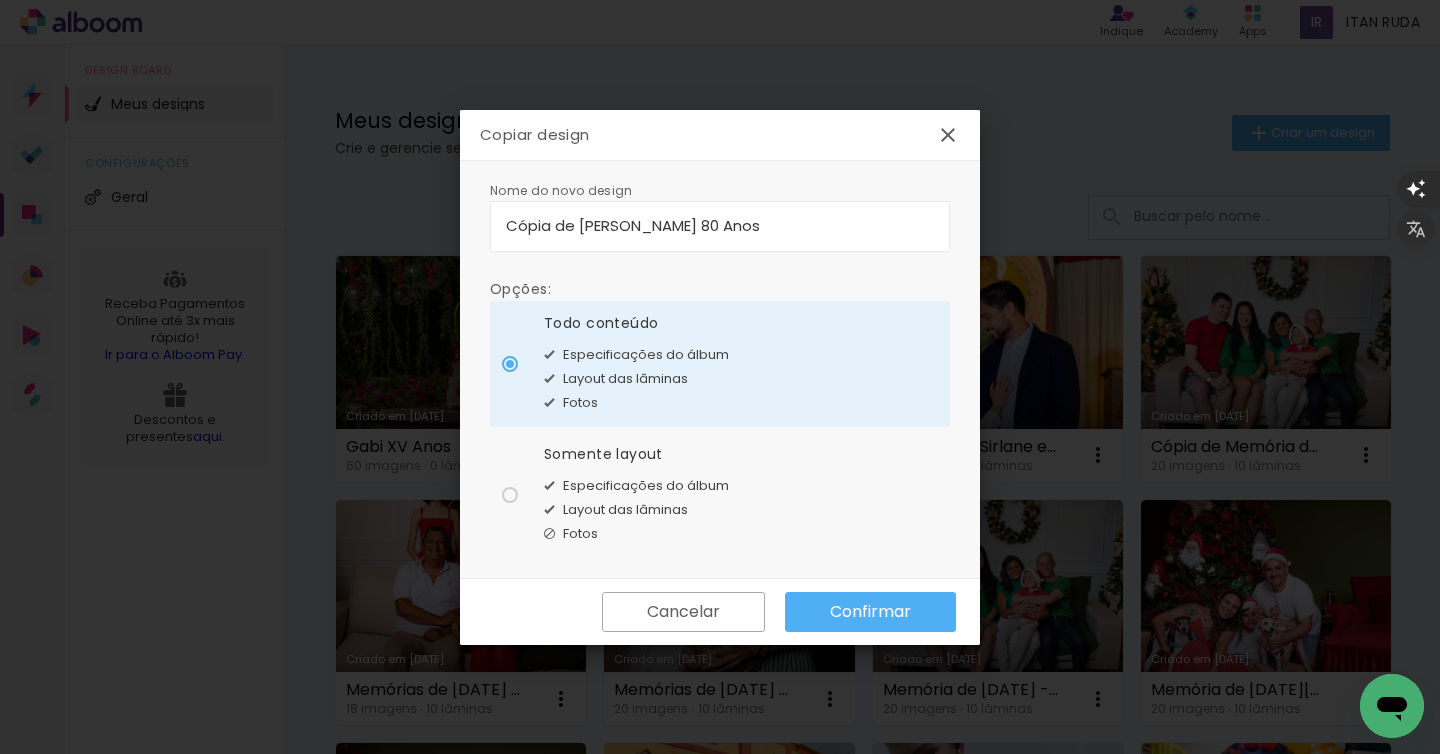 click on "Layout das lâminas" 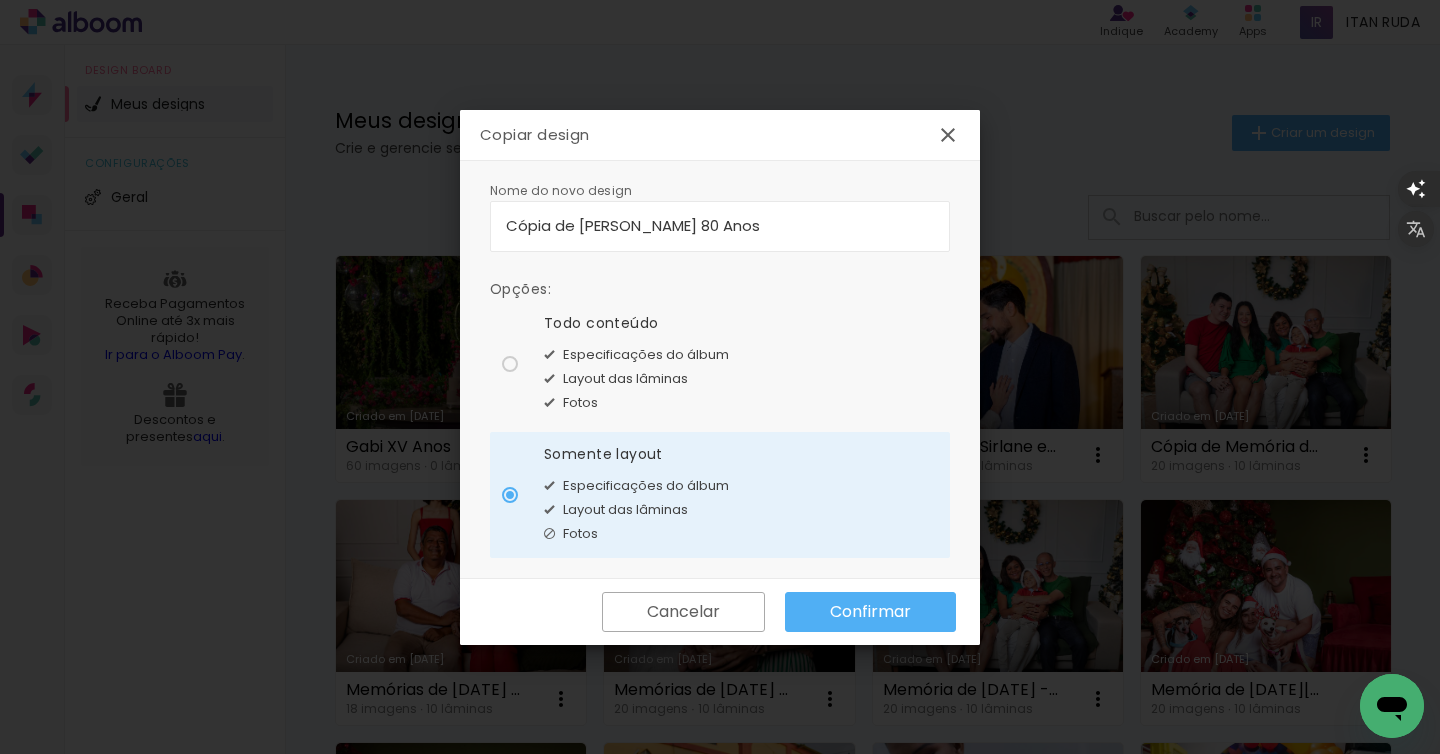 click on "Cópia de Nelson 80 Anos" at bounding box center [720, 225] 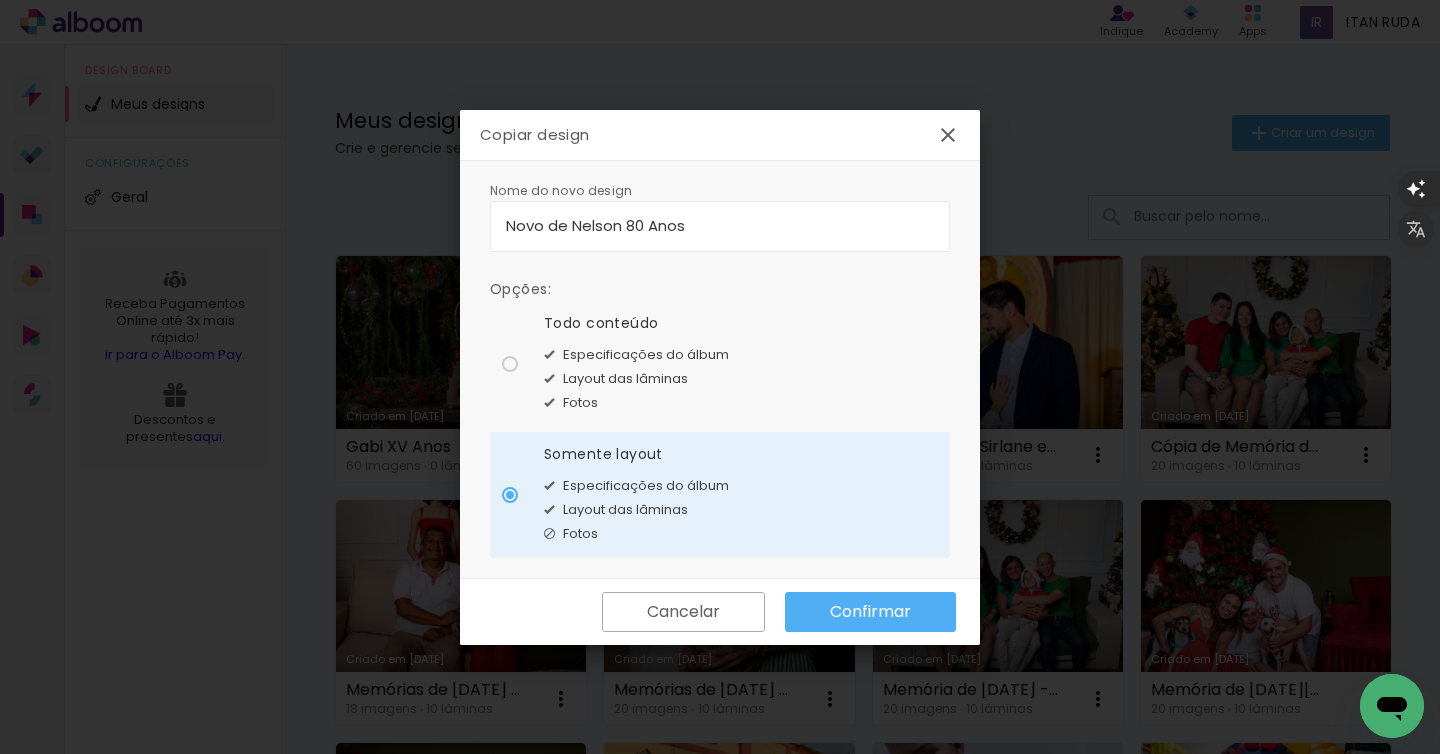 type on "Novo de Nelson 80 Anos" 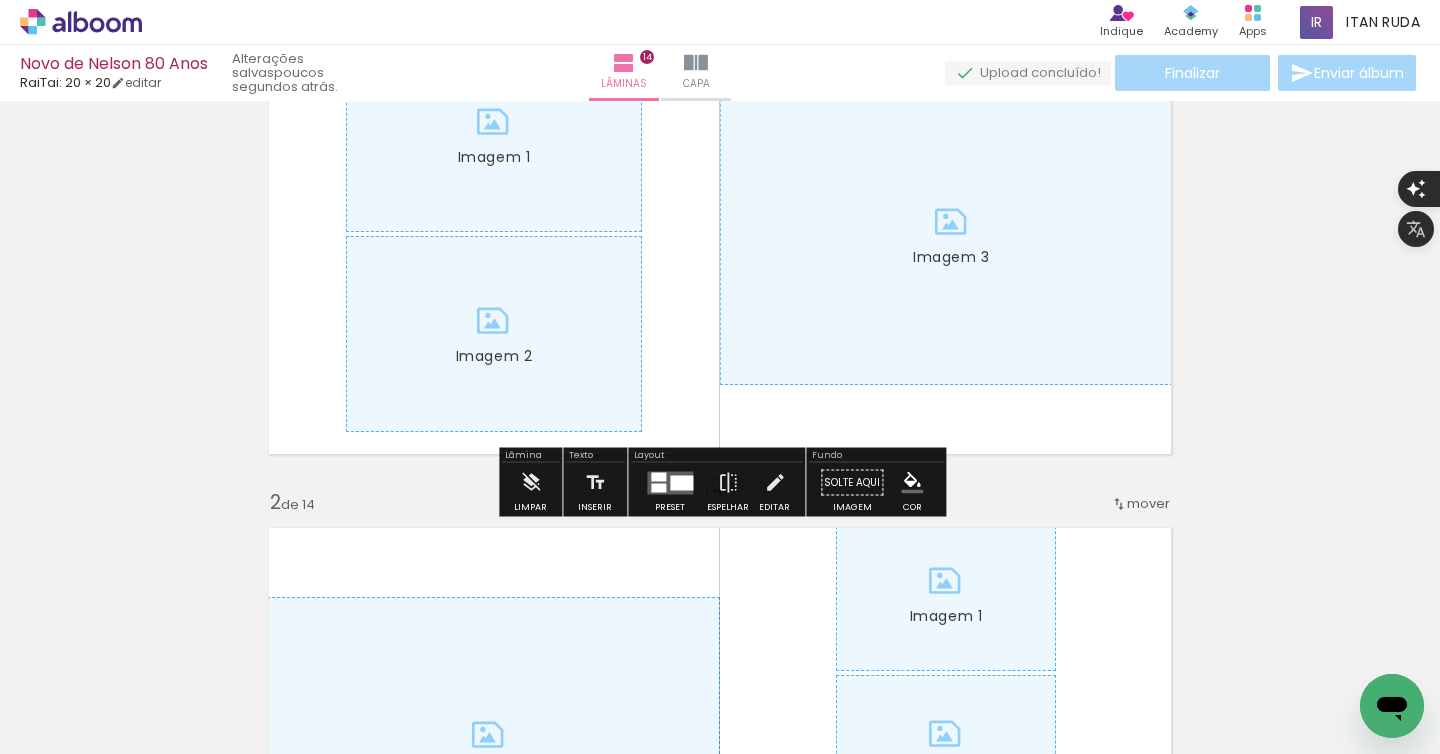 scroll, scrollTop: 25, scrollLeft: 0, axis: vertical 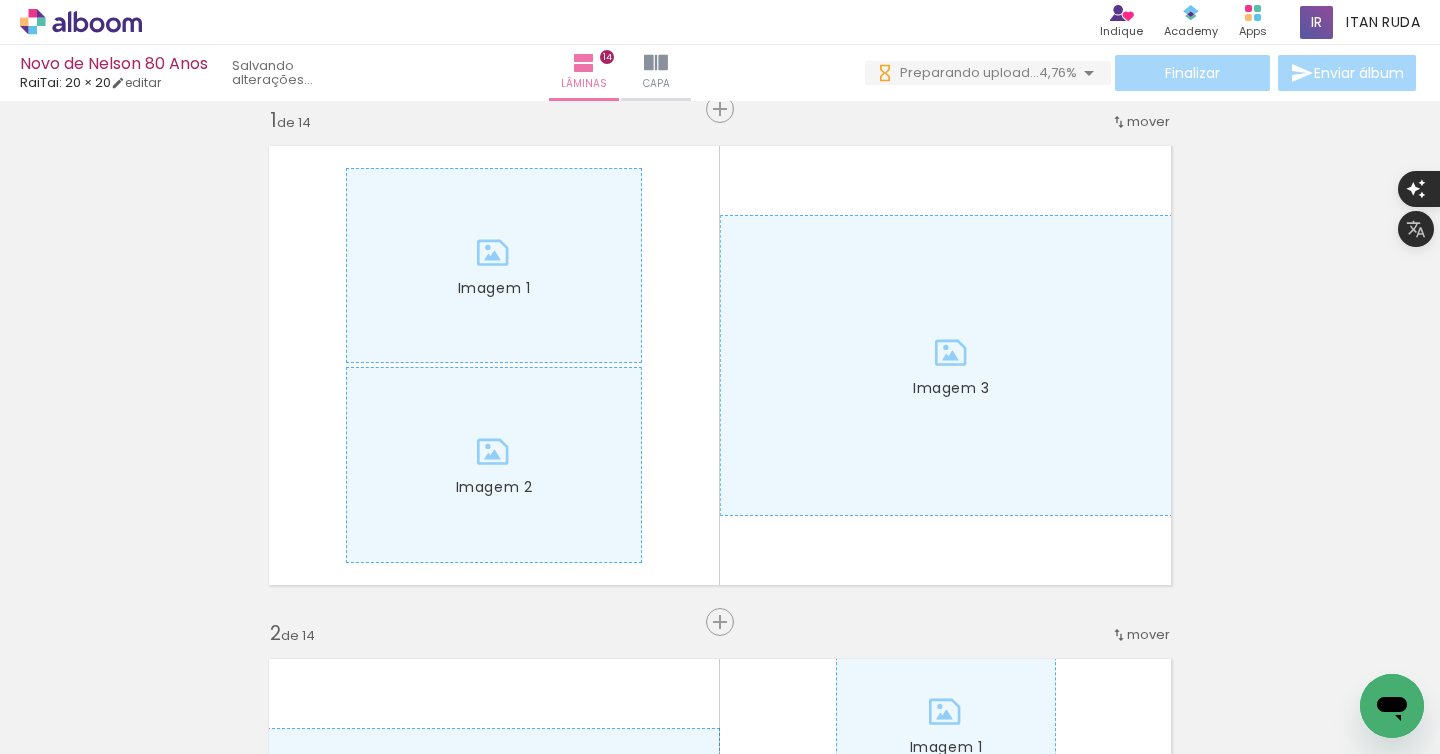 click at bounding box center (1089, 73) 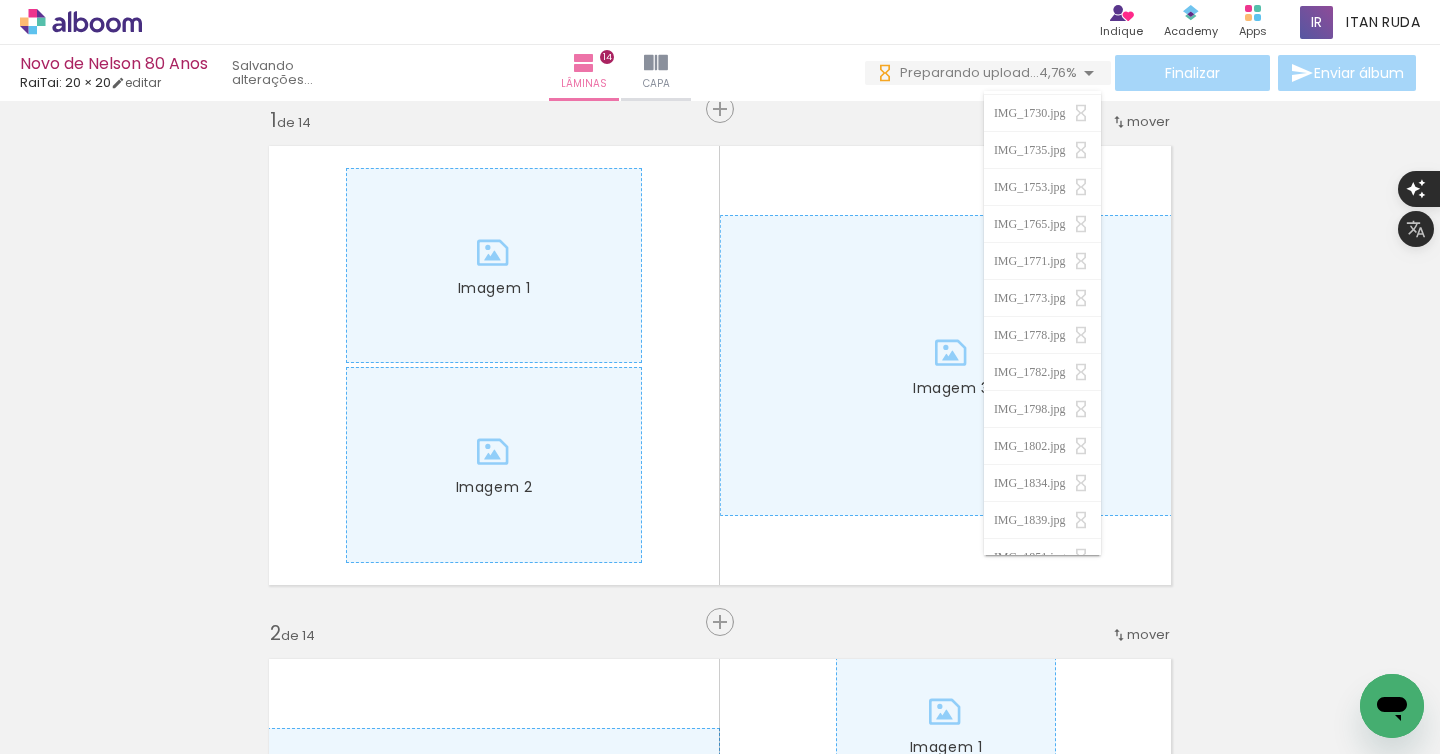 scroll, scrollTop: 0, scrollLeft: 0, axis: both 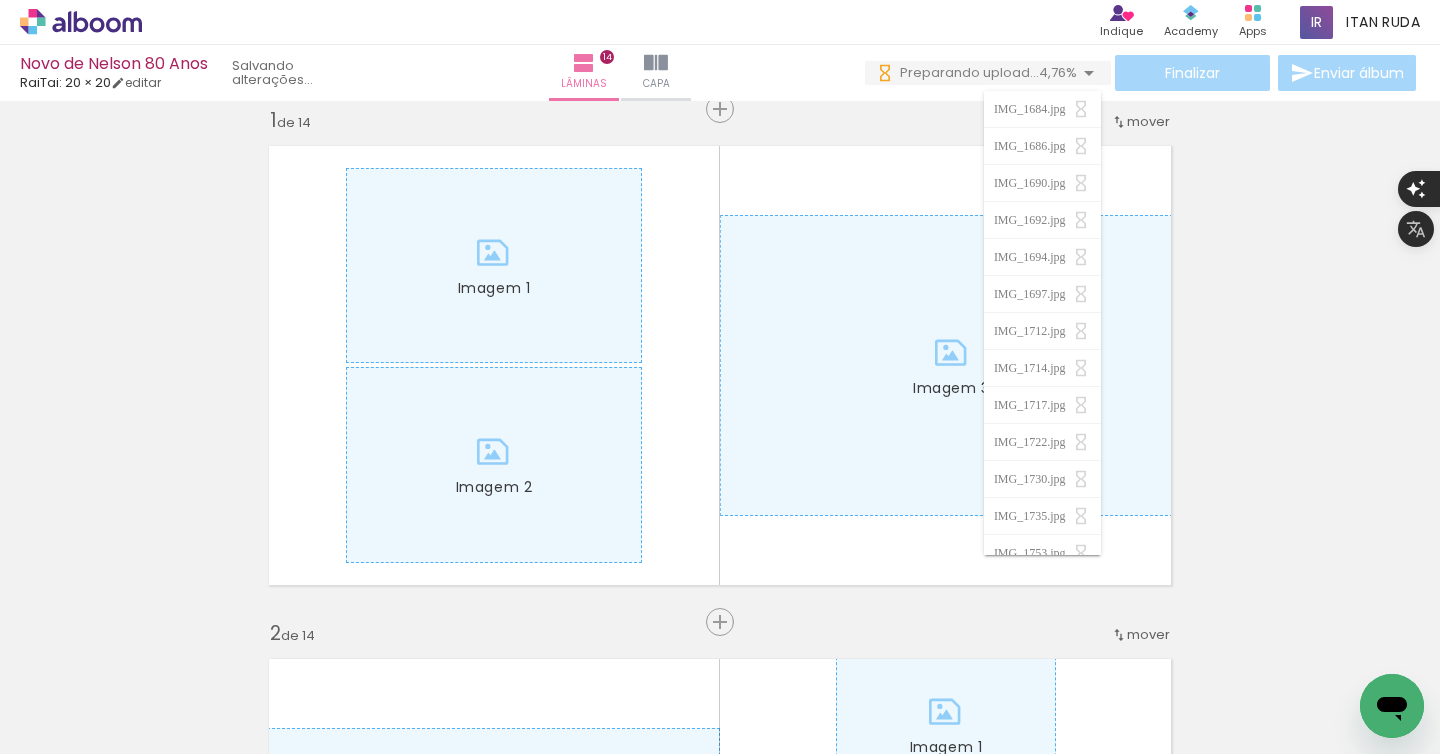 click at bounding box center (1089, 73) 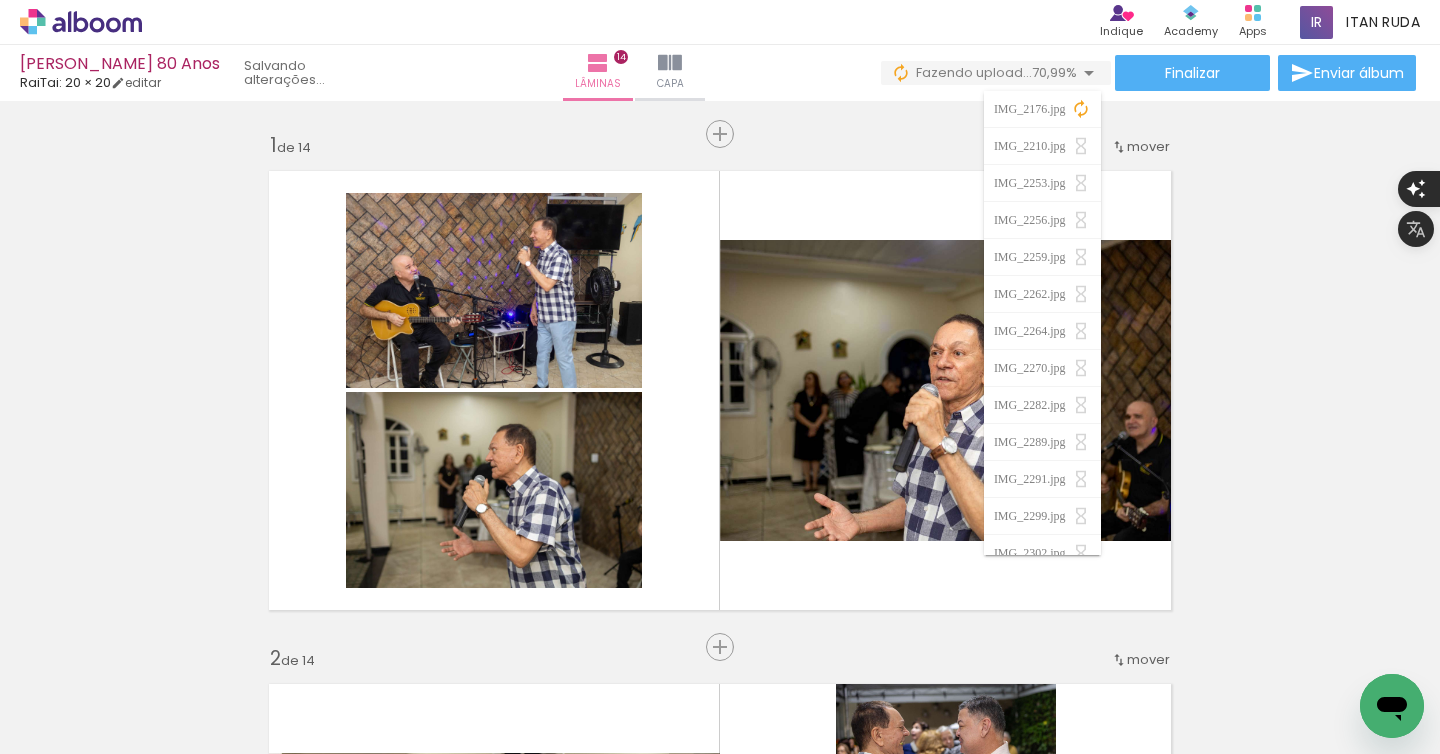 scroll, scrollTop: 0, scrollLeft: 0, axis: both 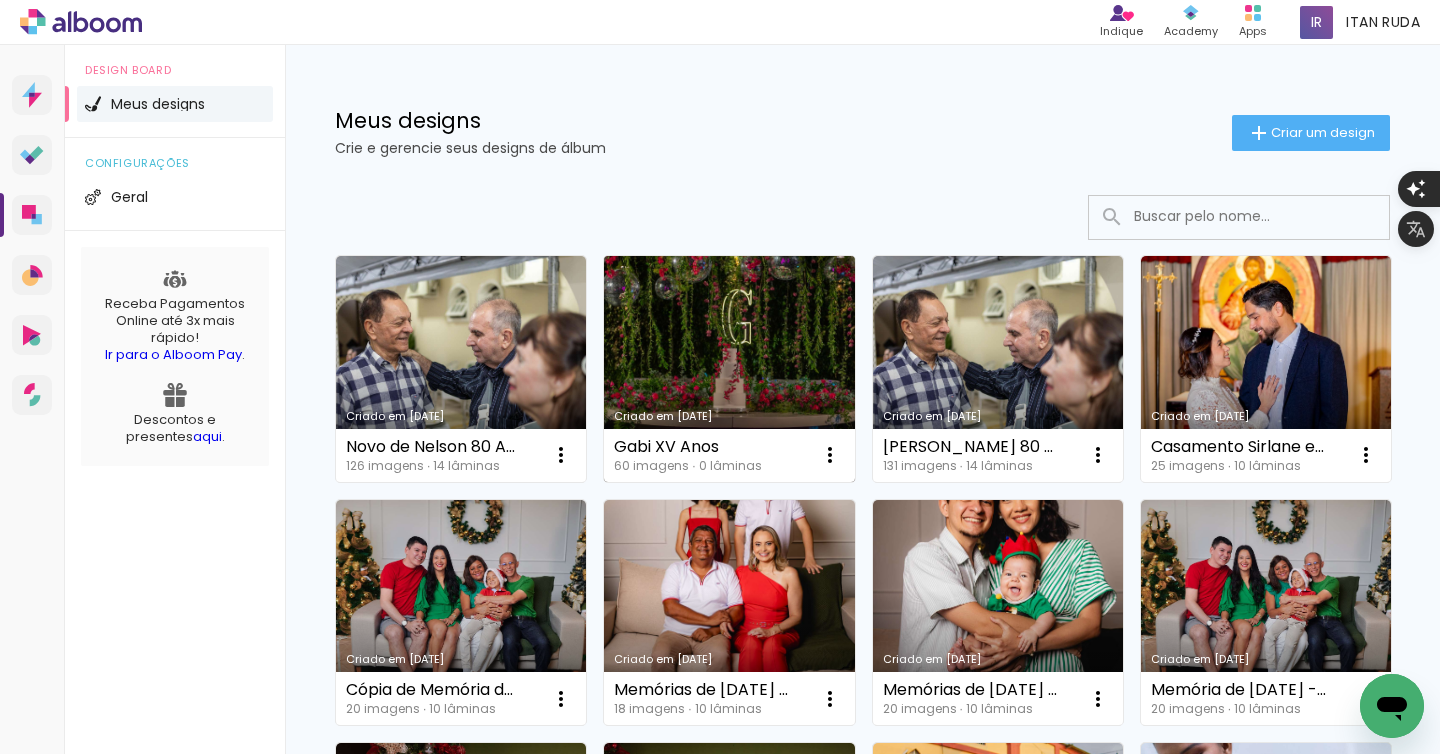 click on "Criado em [DATE]" at bounding box center (729, 369) 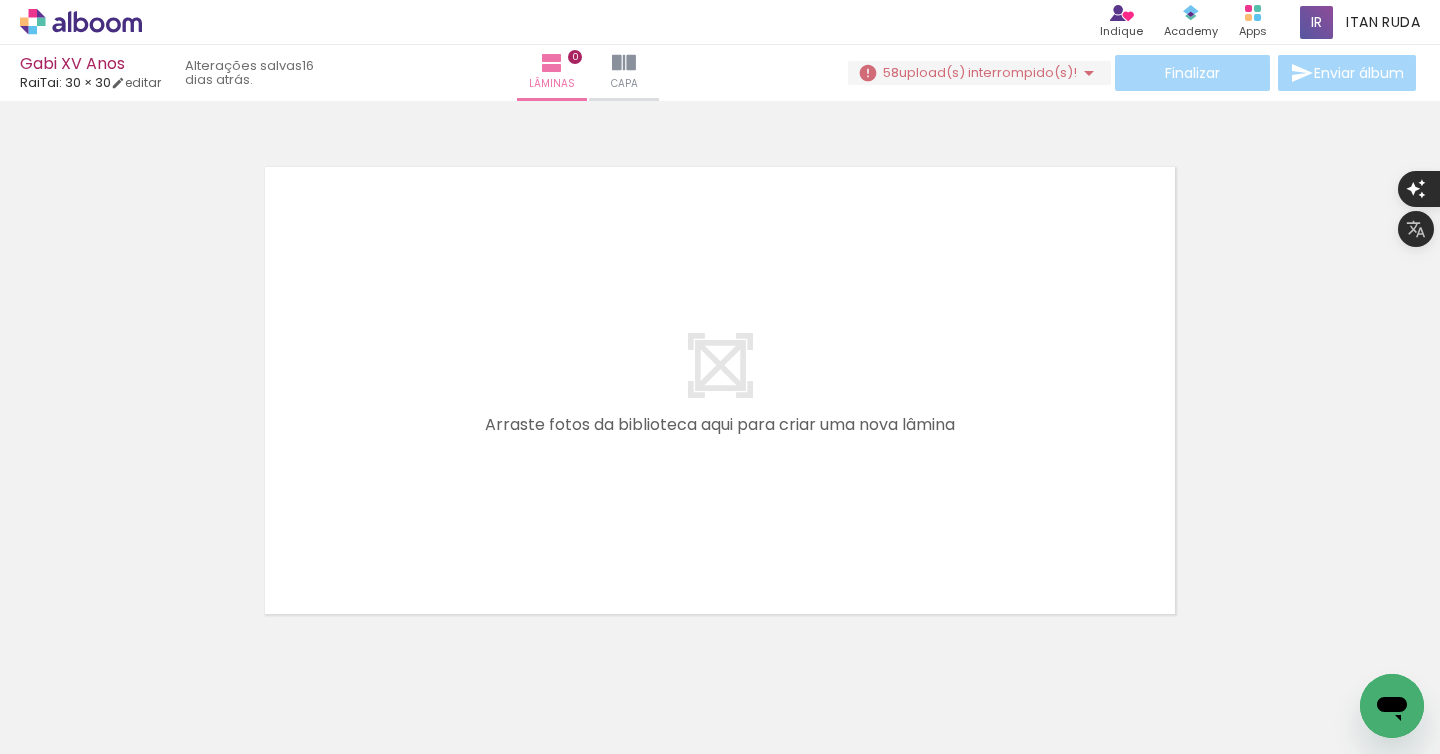 click at bounding box center (1089, 73) 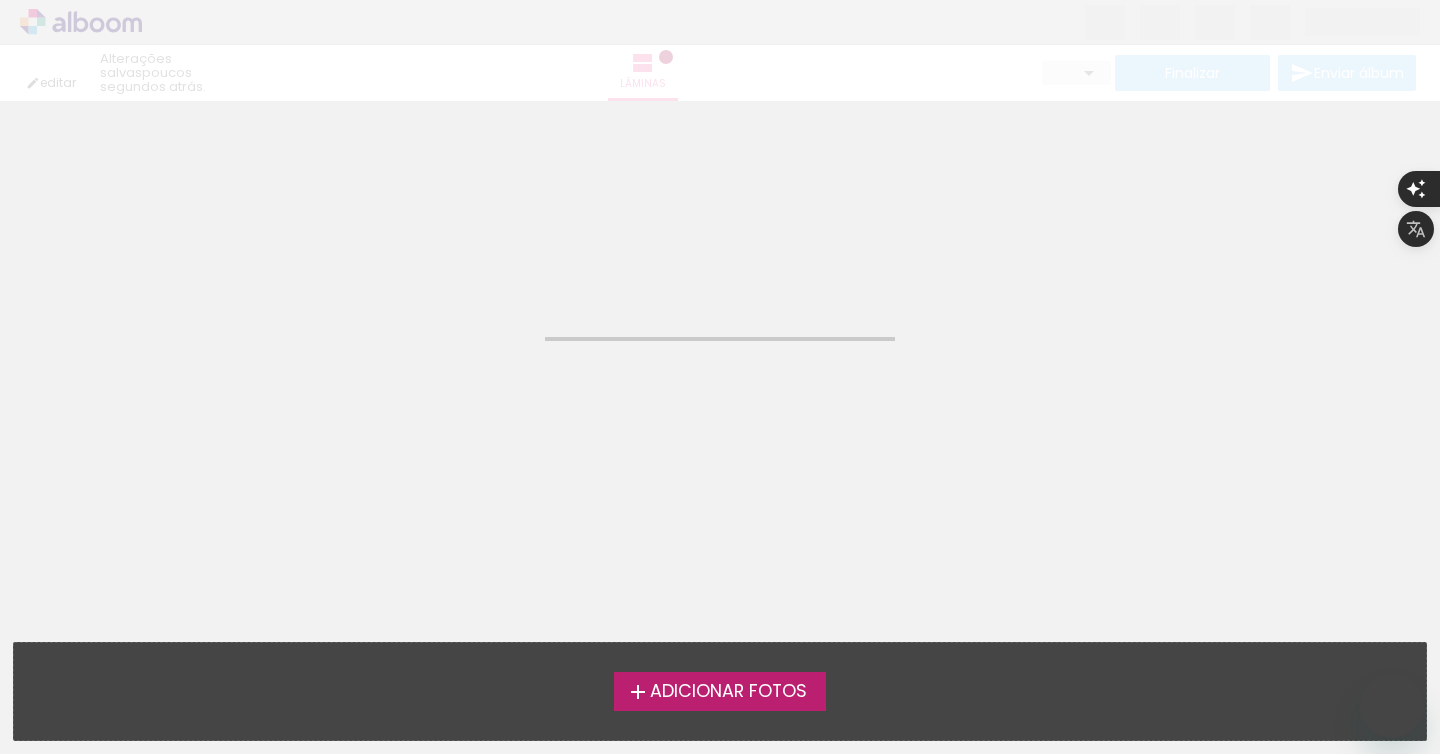 scroll, scrollTop: 0, scrollLeft: 0, axis: both 